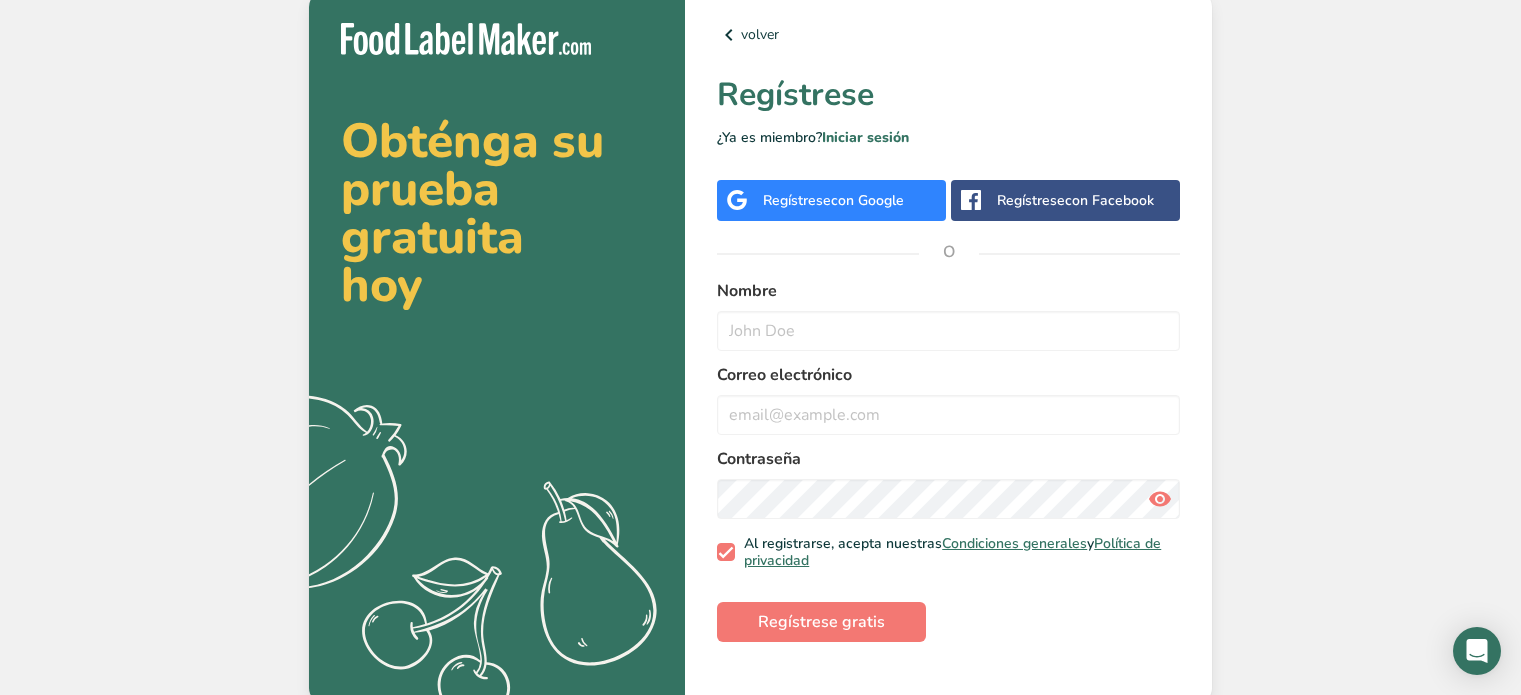 scroll, scrollTop: 0, scrollLeft: 0, axis: both 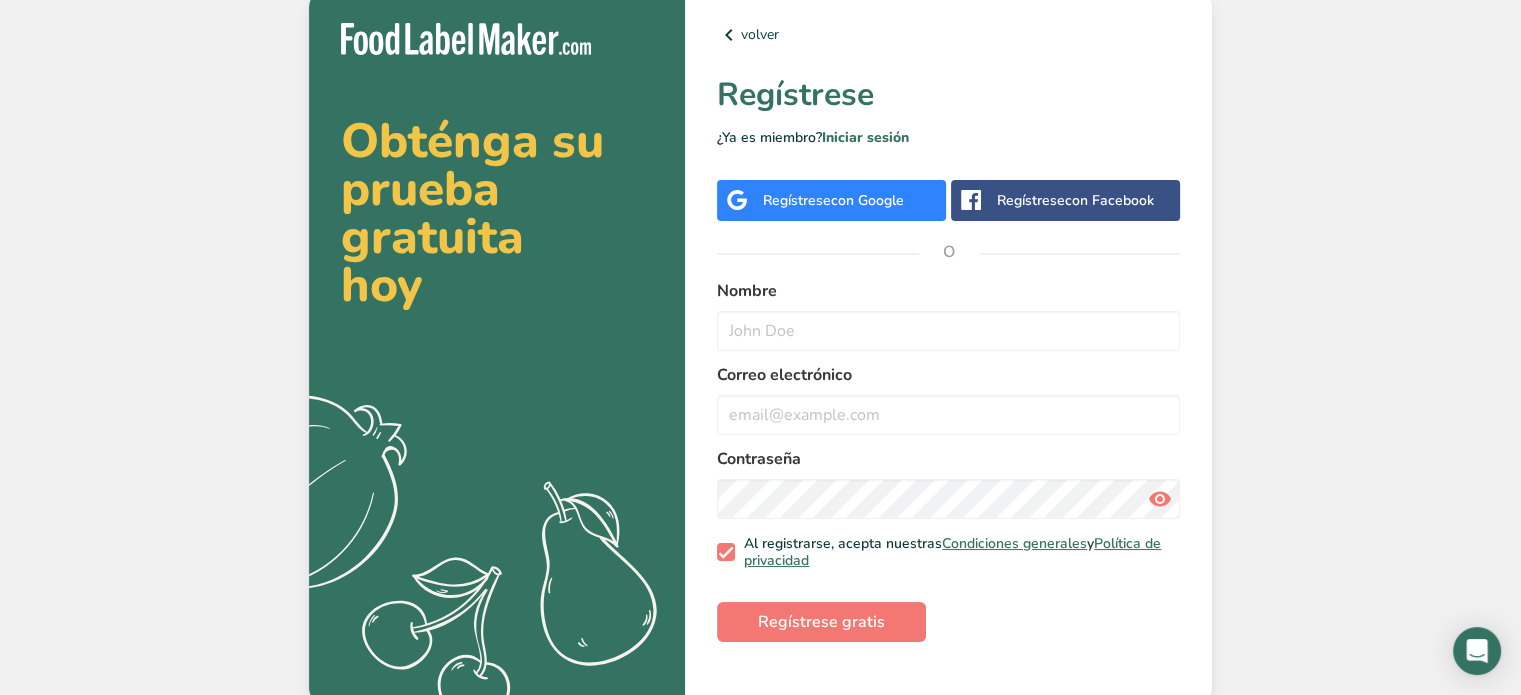 click on "con Google" at bounding box center (867, 200) 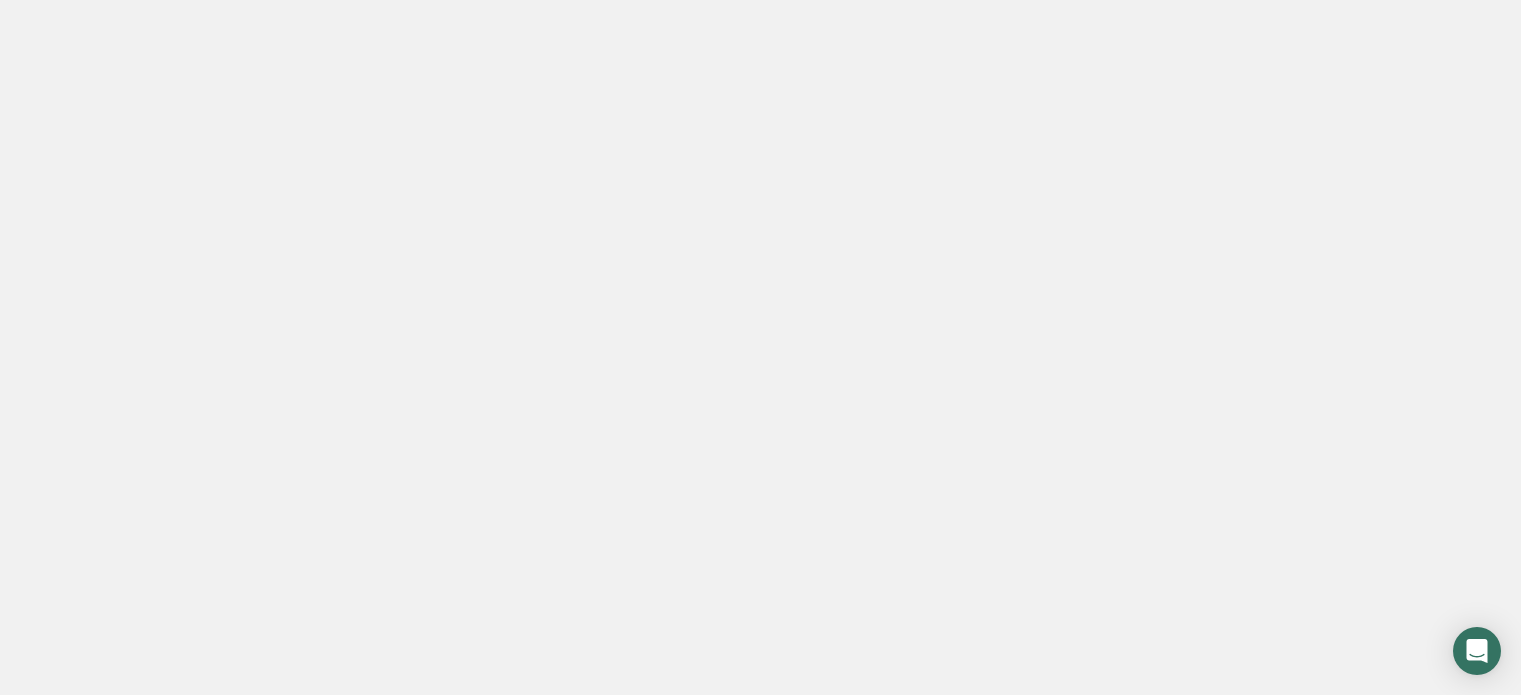 scroll, scrollTop: 0, scrollLeft: 0, axis: both 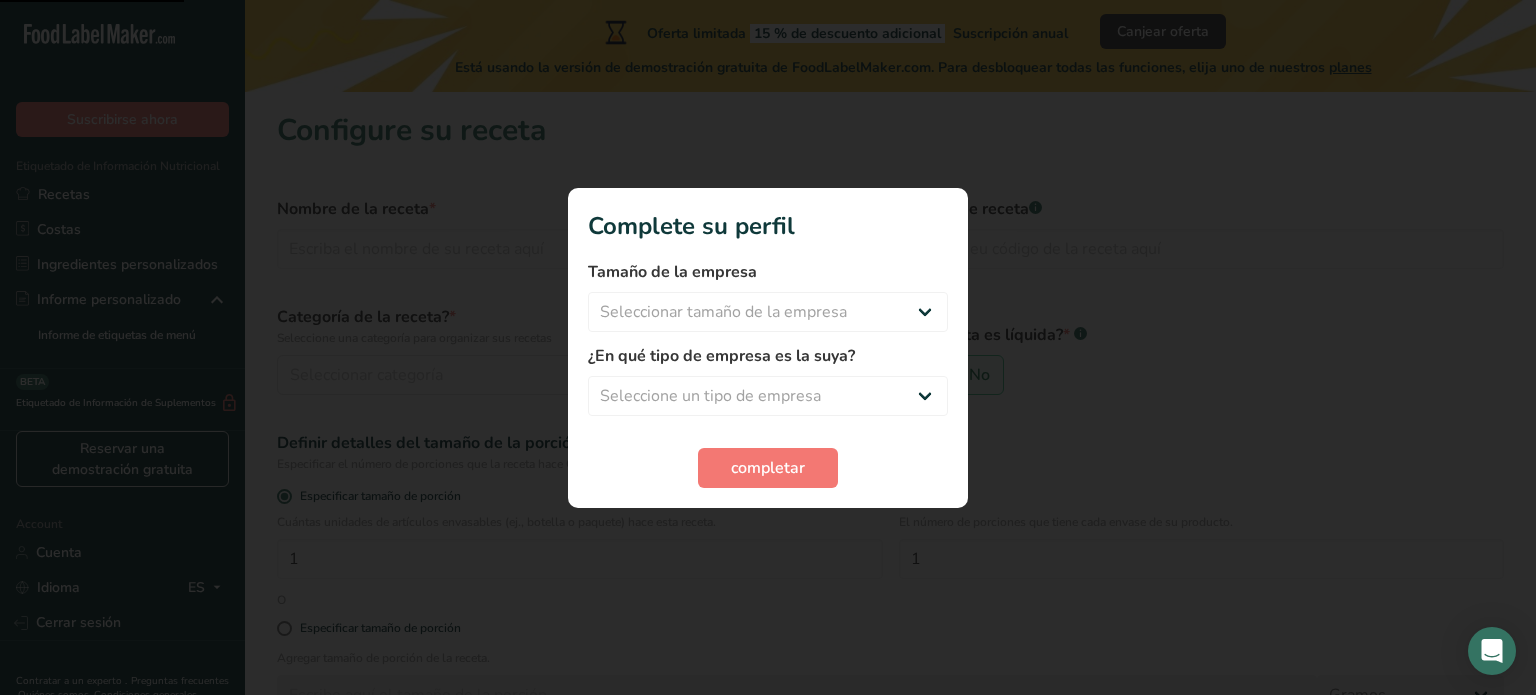click at bounding box center (768, 347) 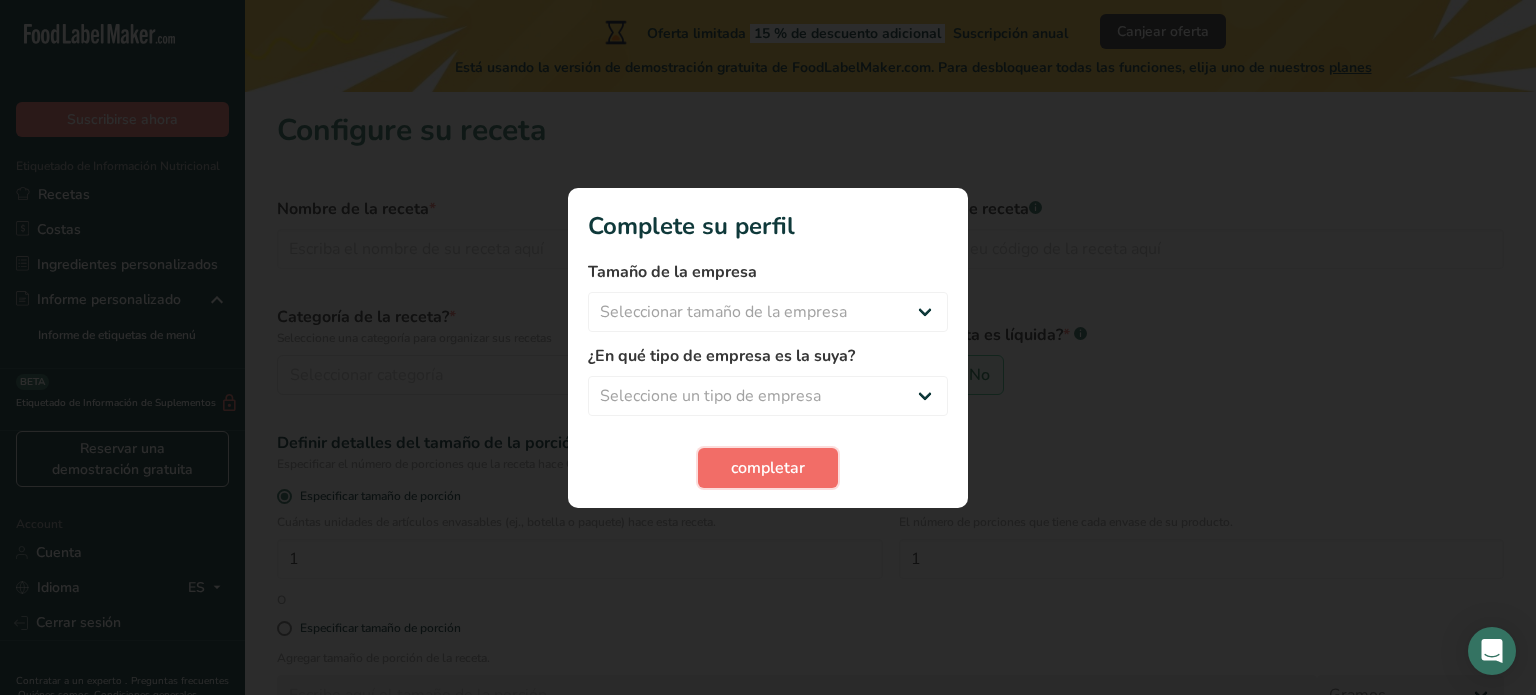 click on "completar" at bounding box center (768, 468) 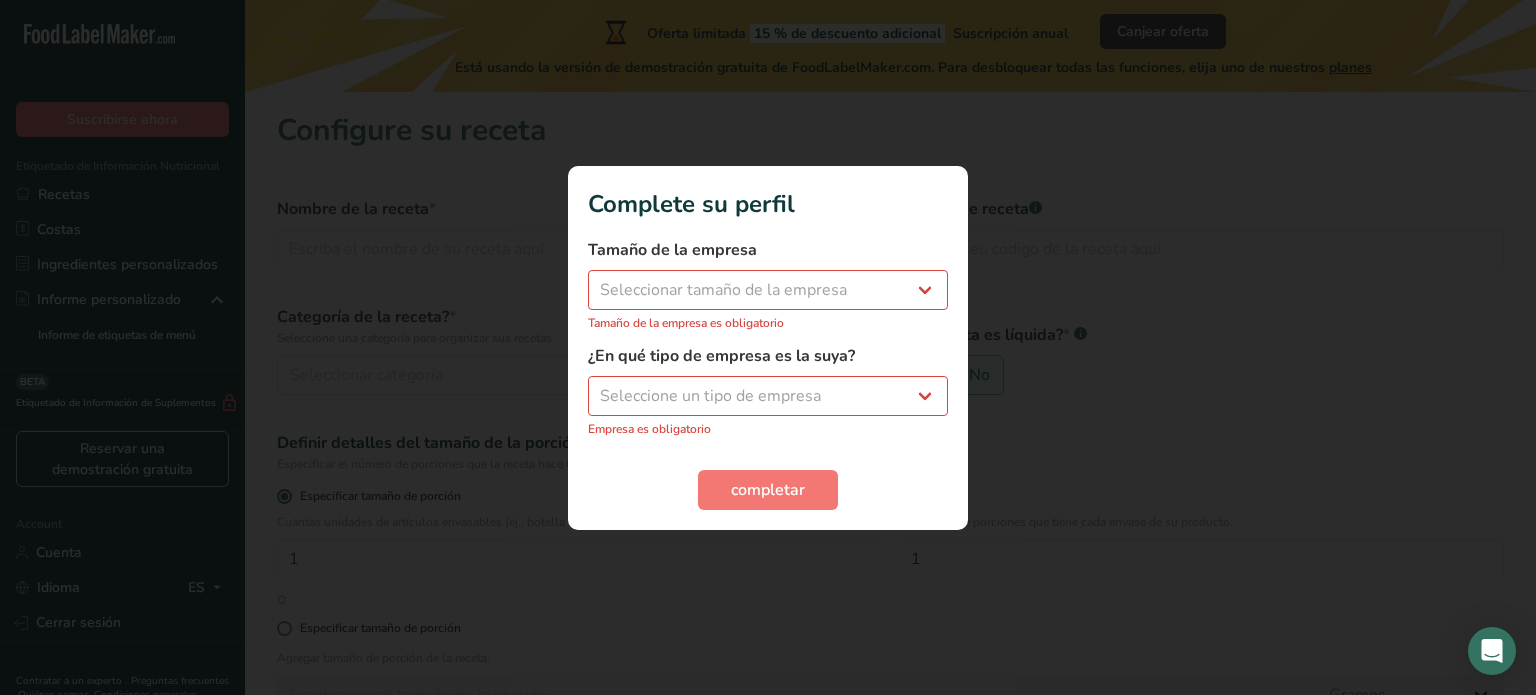 click at bounding box center (768, 347) 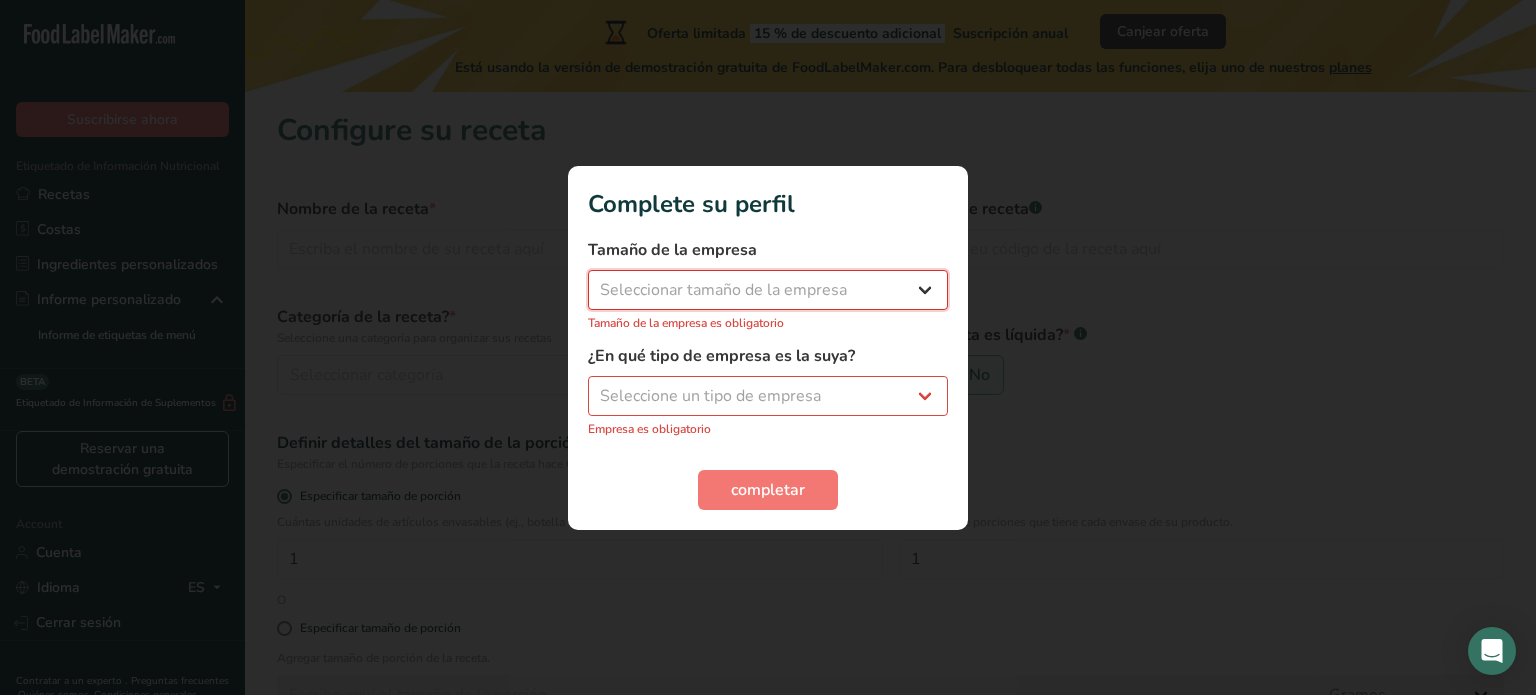 click on "Seleccionar tamaño de la empresa
Menos de 10 empleados
De 10 a 50 empleados
De 51 a 500 empleados
Más de 500 empleados" at bounding box center [768, 290] 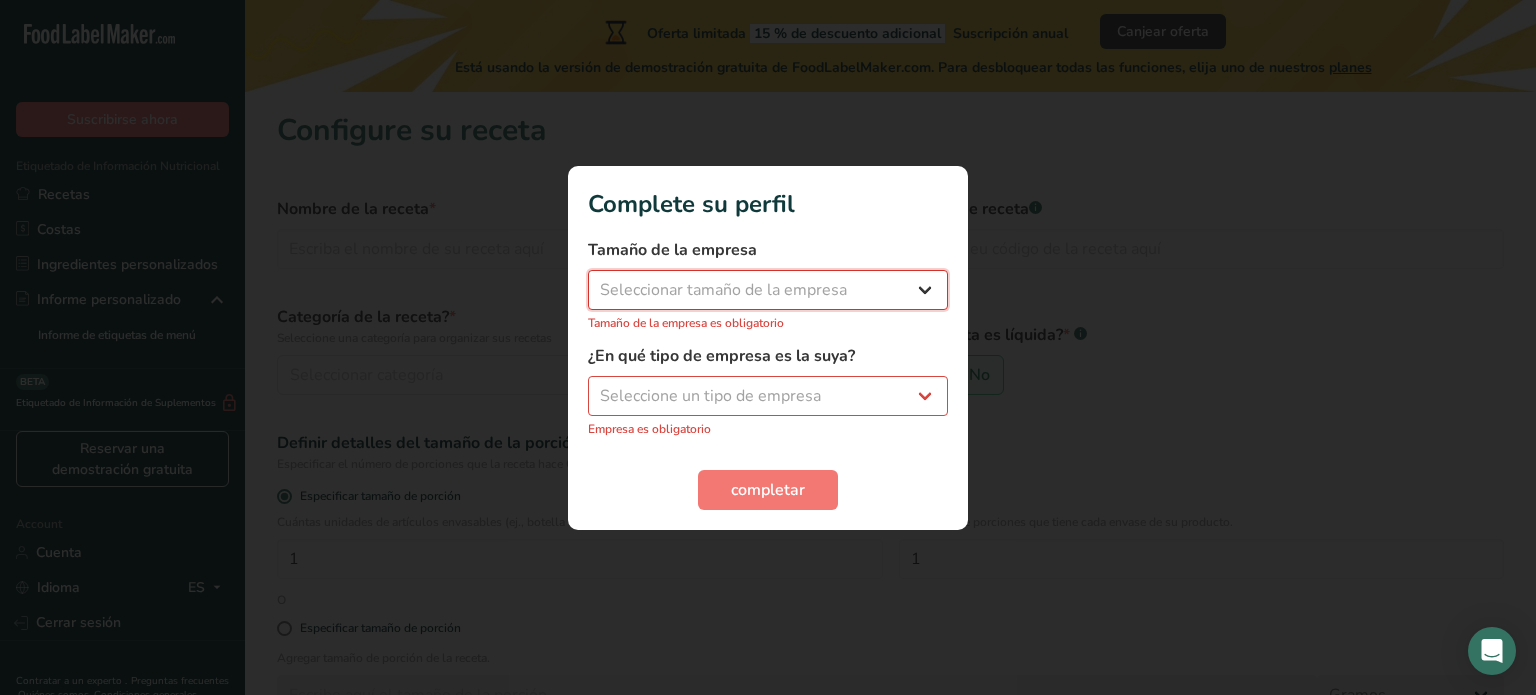 select on "1" 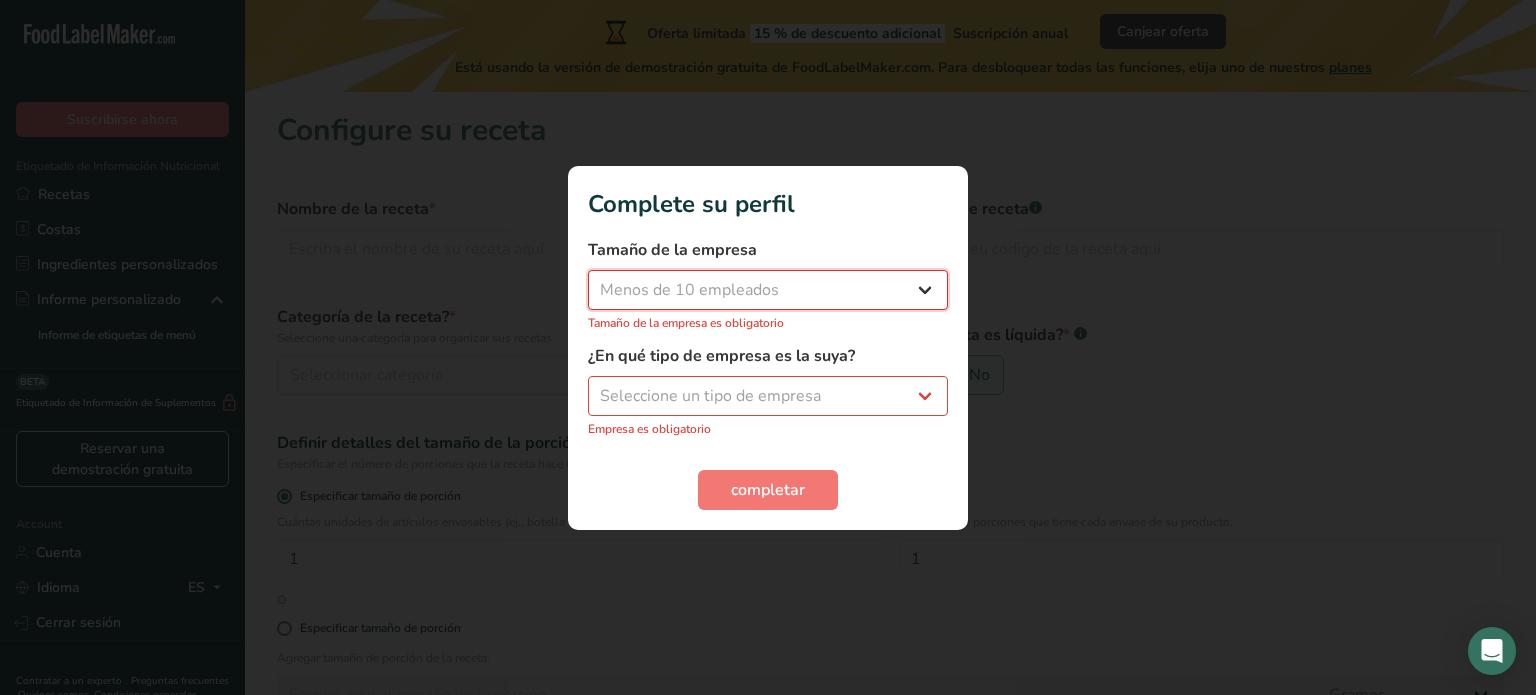 click on "Seleccionar tamaño de la empresa
Menos de 10 empleados
De 10 a 50 empleados
De 51 a 500 empleados
Más de 500 empleados" at bounding box center (768, 290) 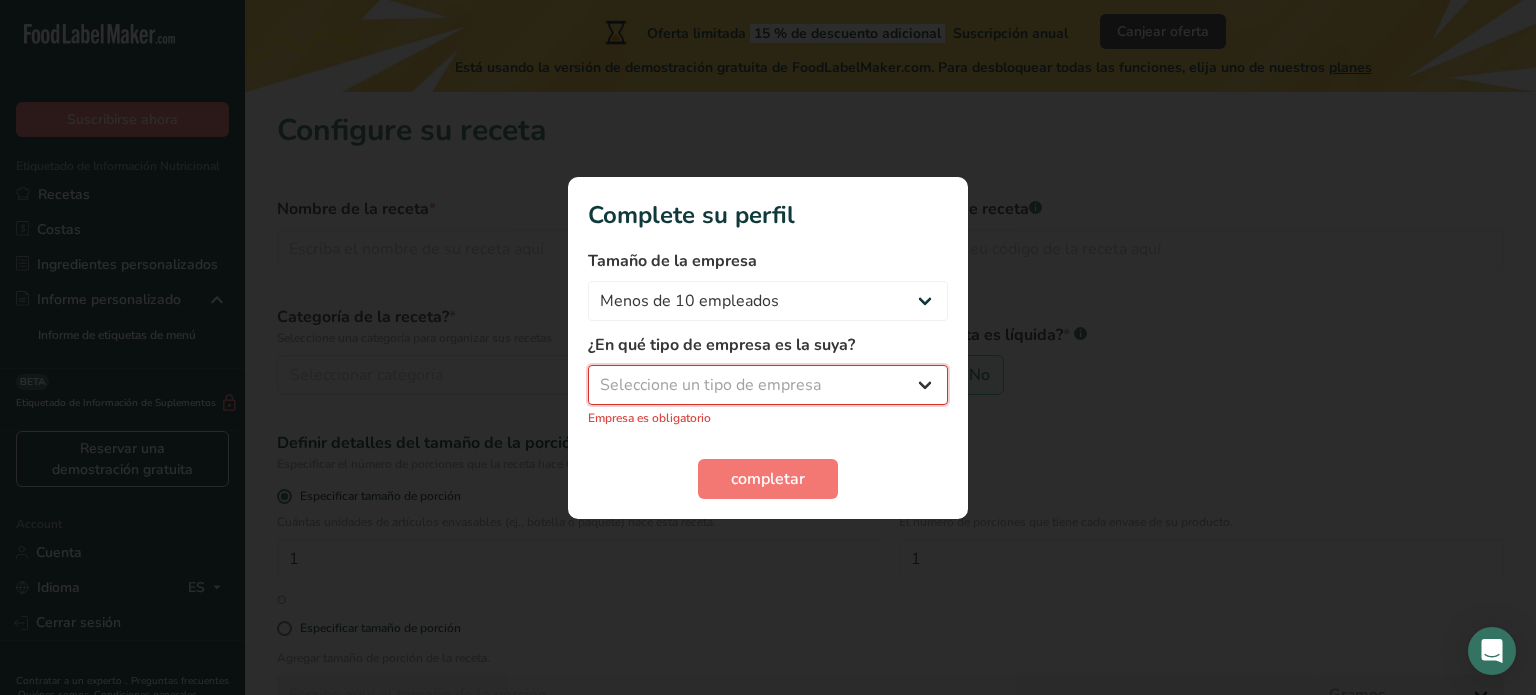 click on "Seleccione un tipo de empresa
Fabricante de alimentos envasados
Restaurante y cafetería
Panadería
Empresa de comidas preparadas y cáterin
Nutricionista
Bloguero gastronómico
Entrenador personal
Otro" at bounding box center [768, 385] 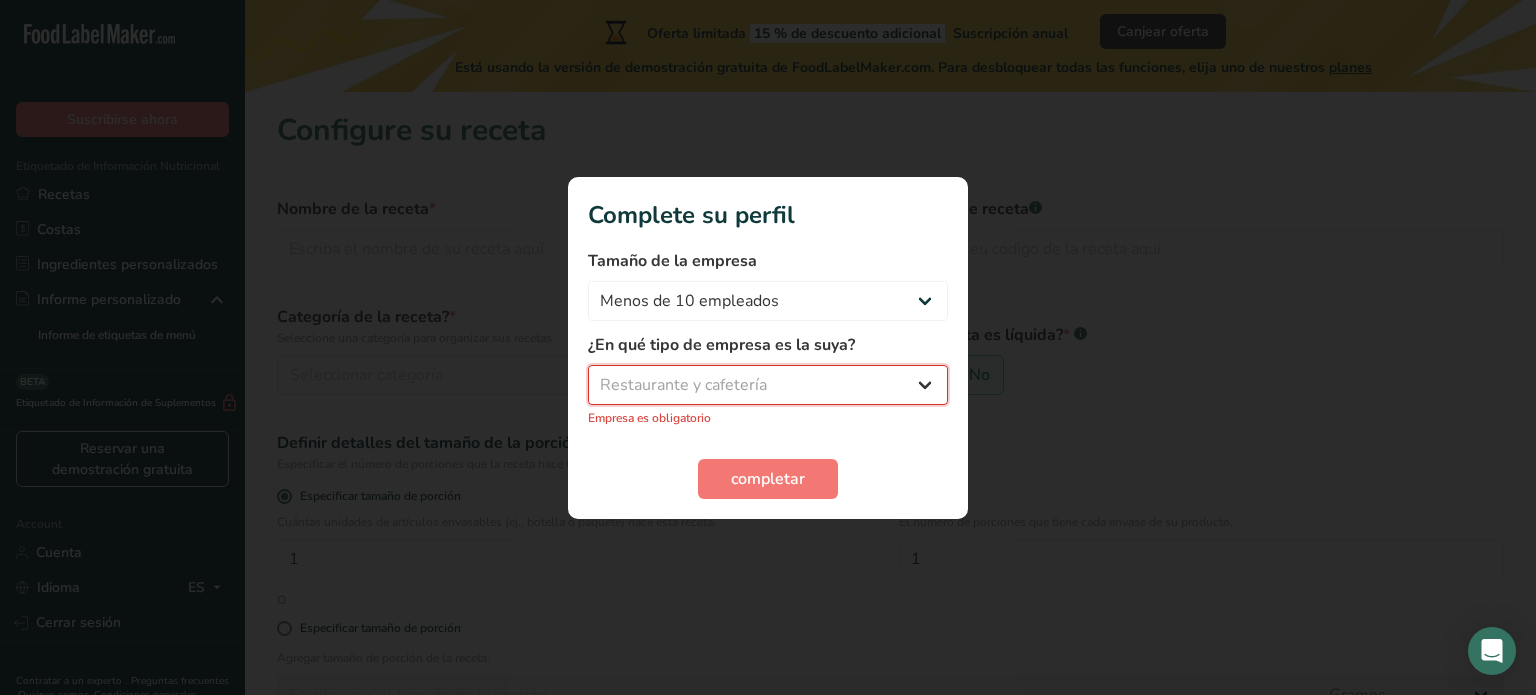 click on "Seleccione un tipo de empresa
Fabricante de alimentos envasados
Restaurante y cafetería
Panadería
Empresa de comidas preparadas y cáterin
Nutricionista
Bloguero gastronómico
Entrenador personal
Otro" at bounding box center [768, 385] 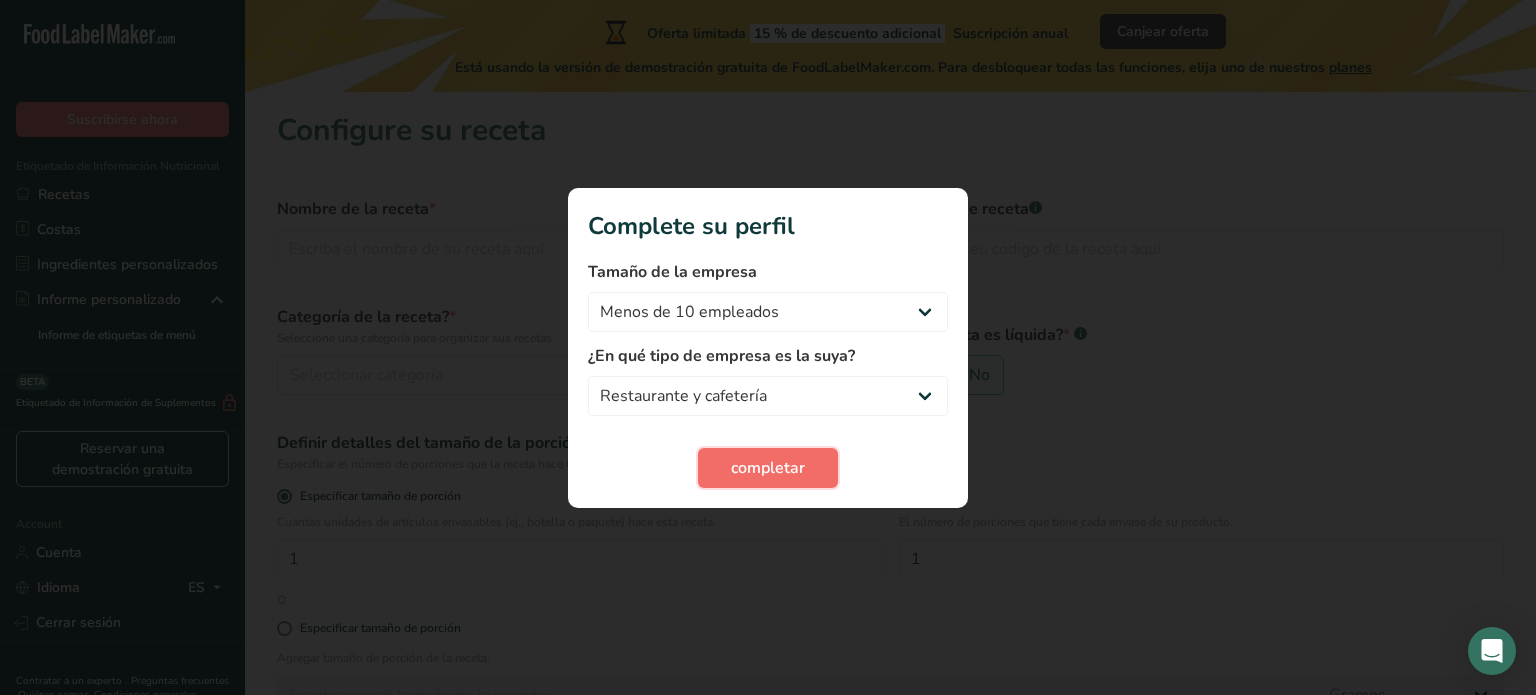 click on "completar" at bounding box center (768, 468) 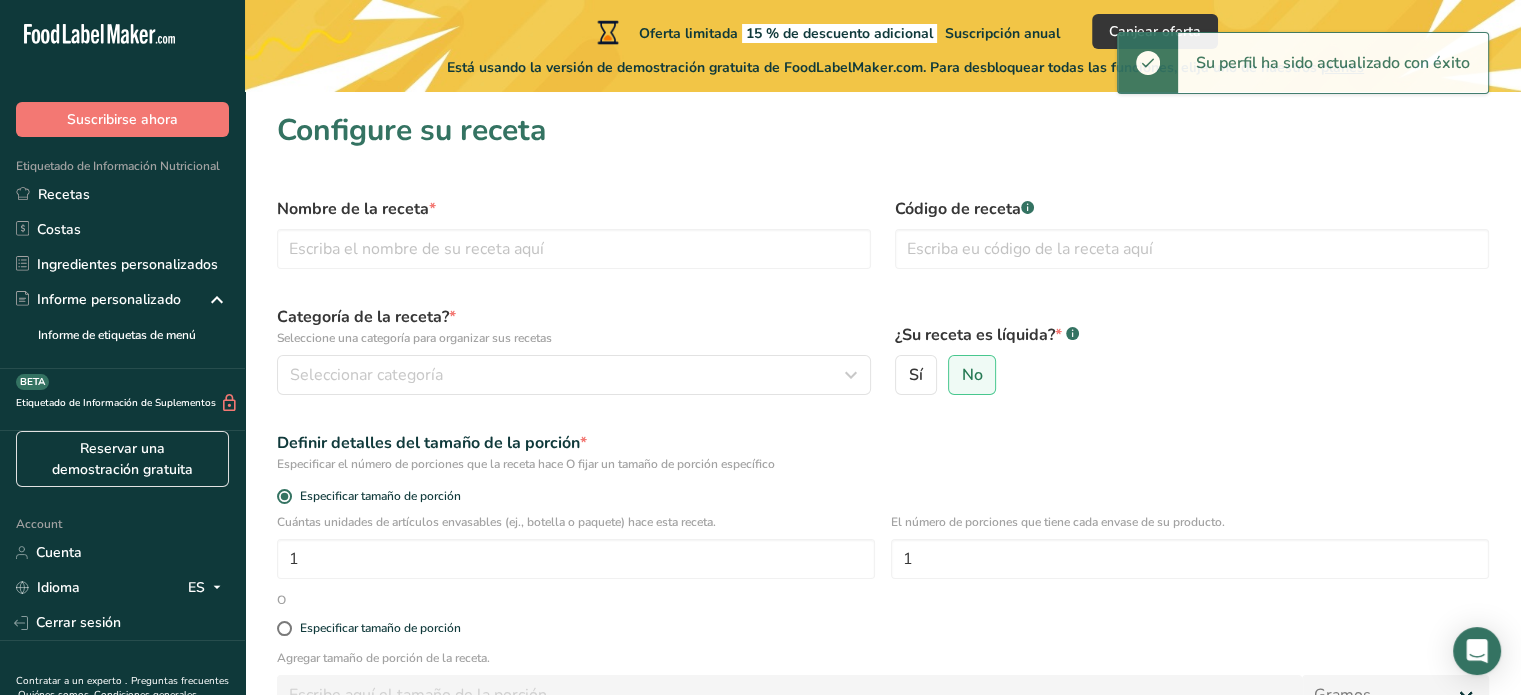 scroll, scrollTop: 216, scrollLeft: 0, axis: vertical 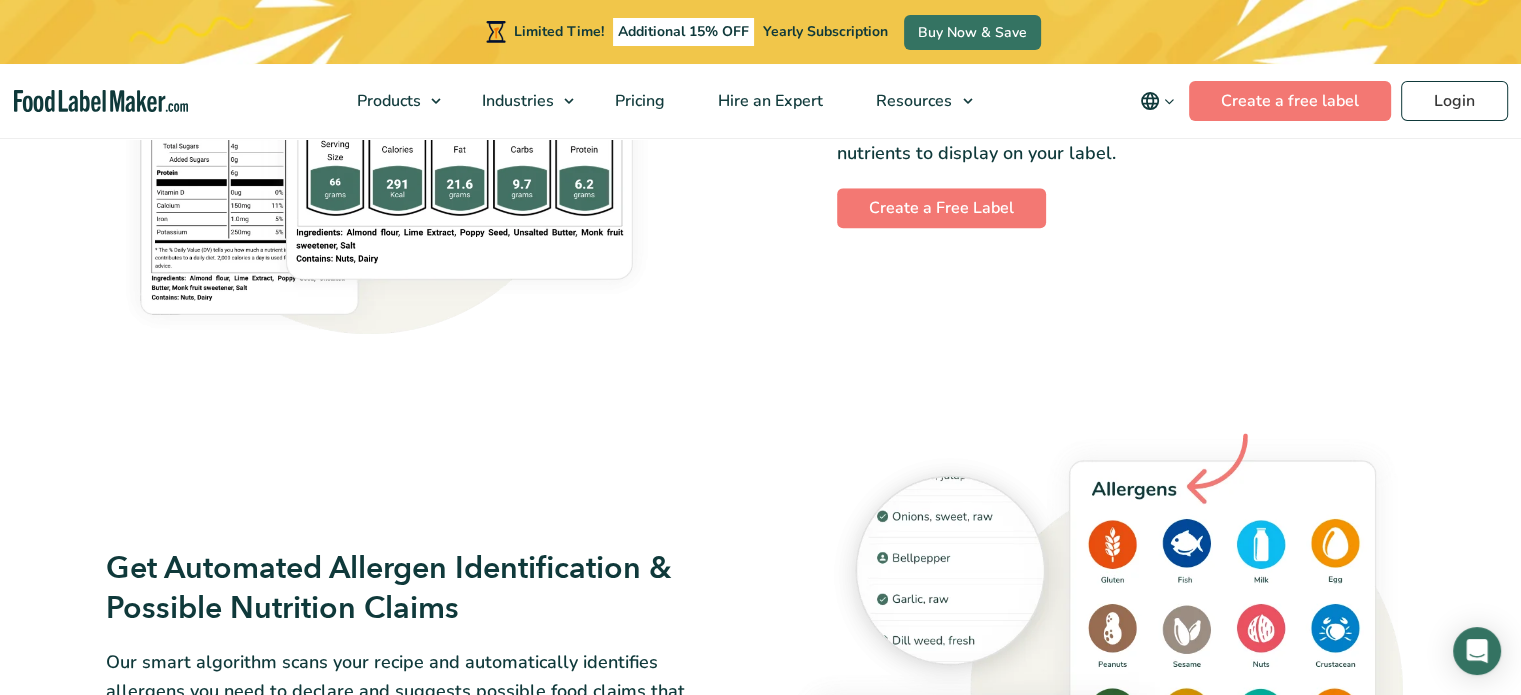 click on "Customize Your Label To Fit Your Market Needs
Choose from 20+ label formats, with the flexibility to choose which nutrients to display on your label.
Create a Free Label" at bounding box center [1094, 119] 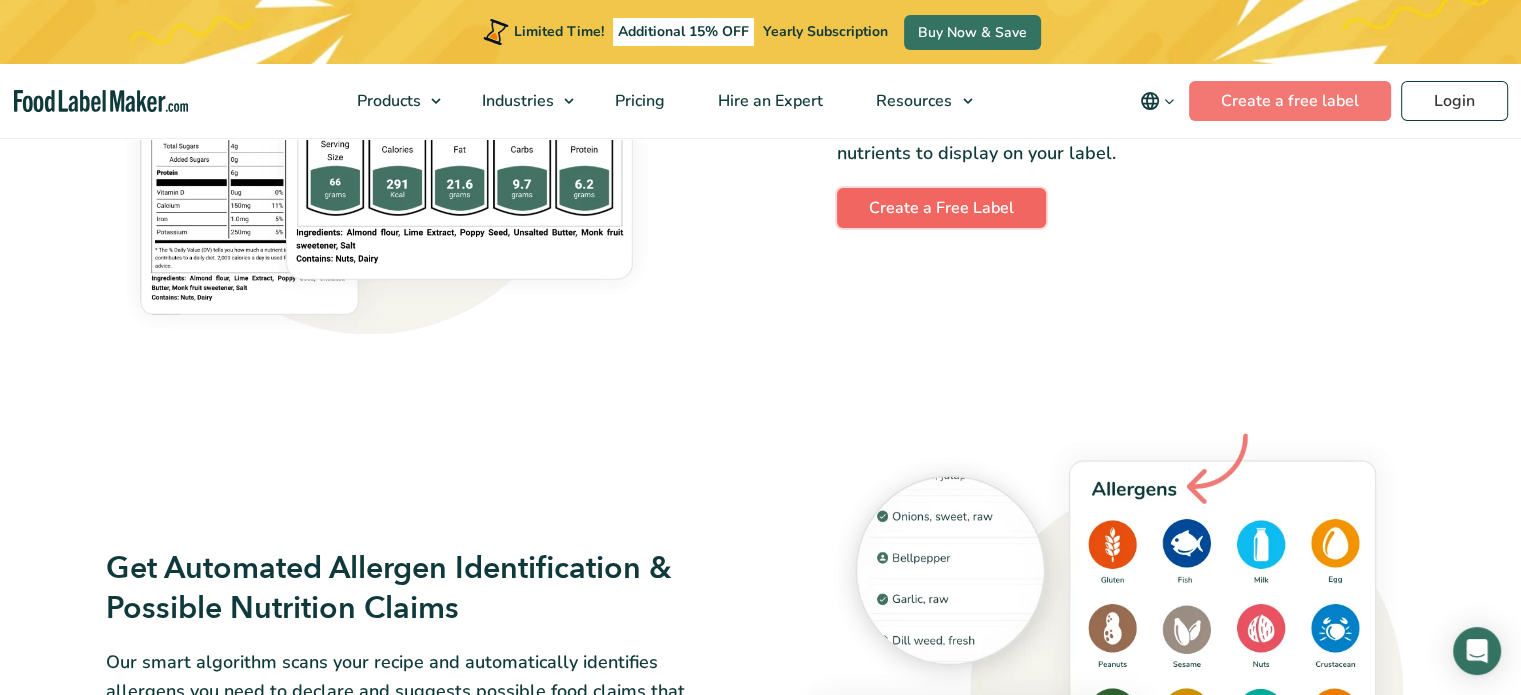 click on "Create a Free Label" at bounding box center [941, 208] 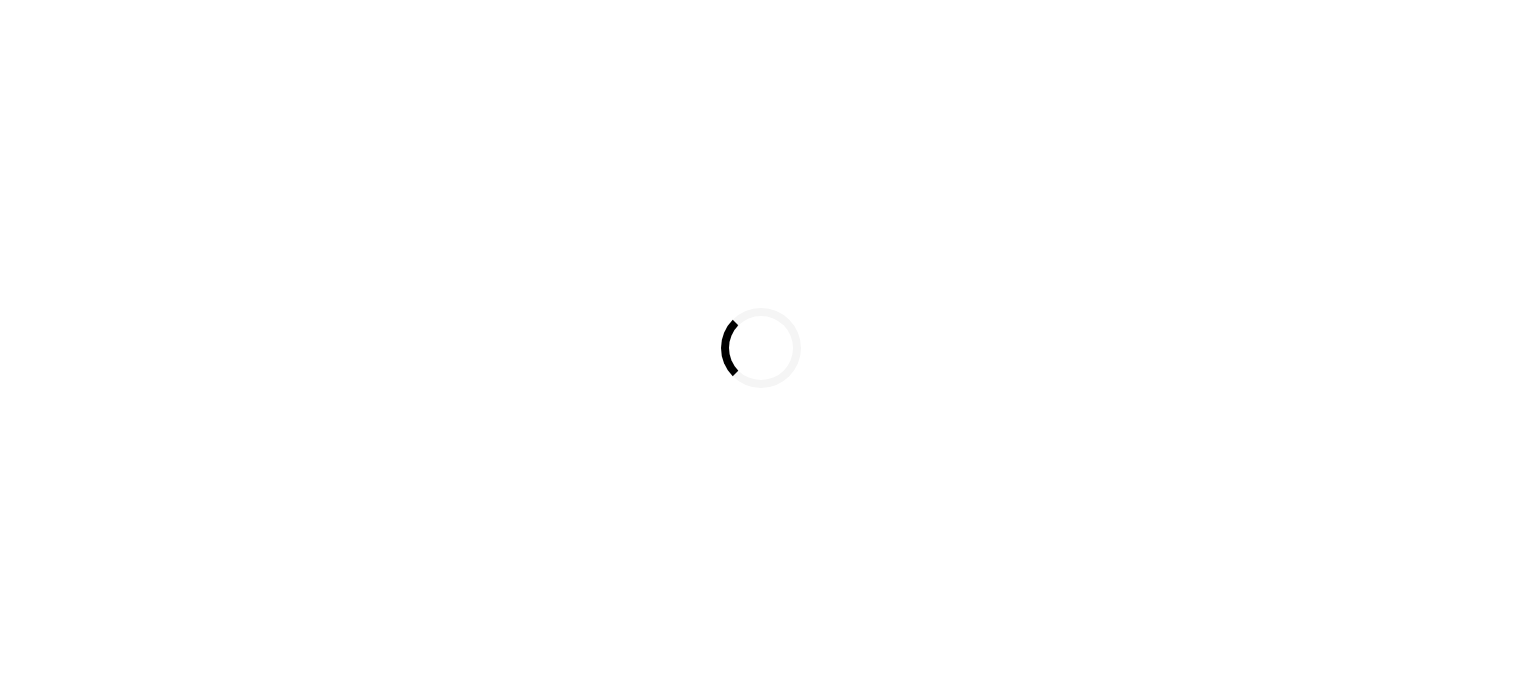 scroll, scrollTop: 0, scrollLeft: 0, axis: both 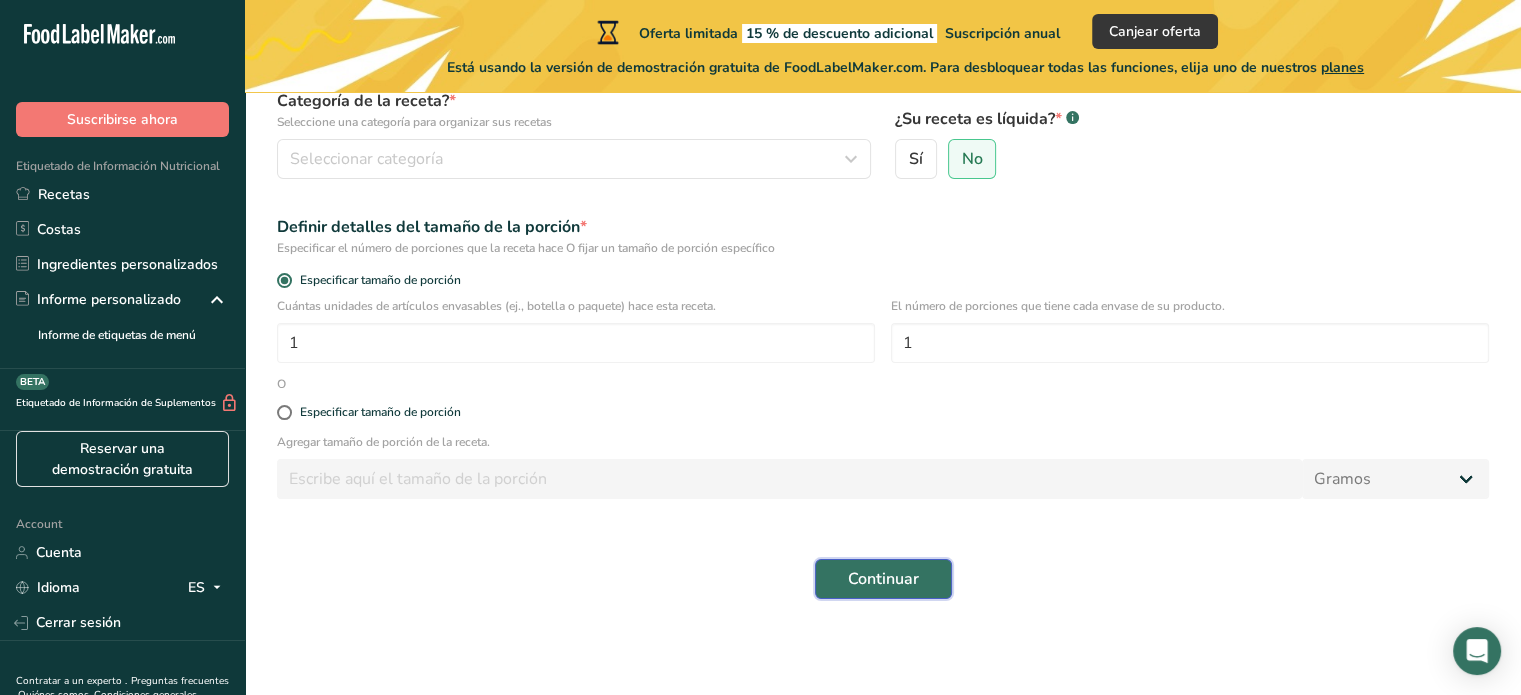 click on "Continuar" at bounding box center [883, 579] 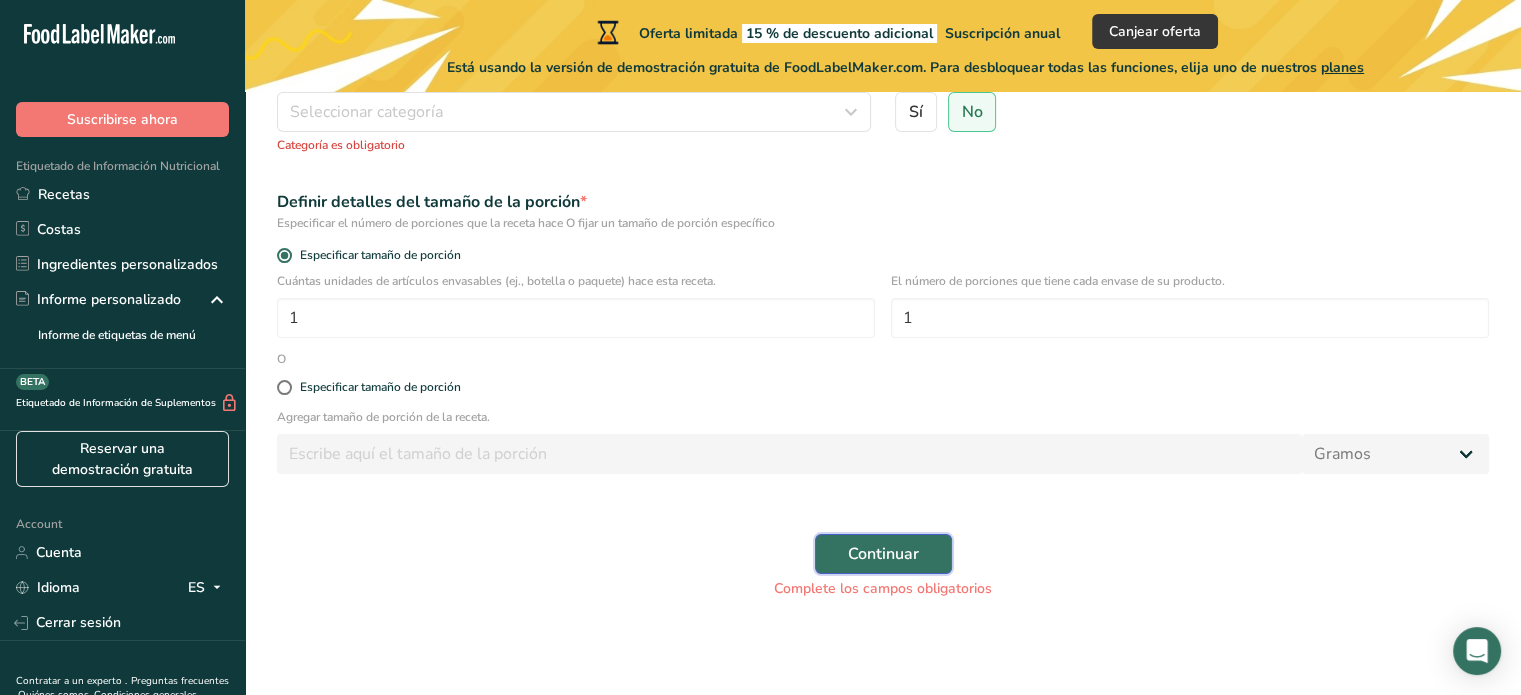 scroll, scrollTop: 0, scrollLeft: 0, axis: both 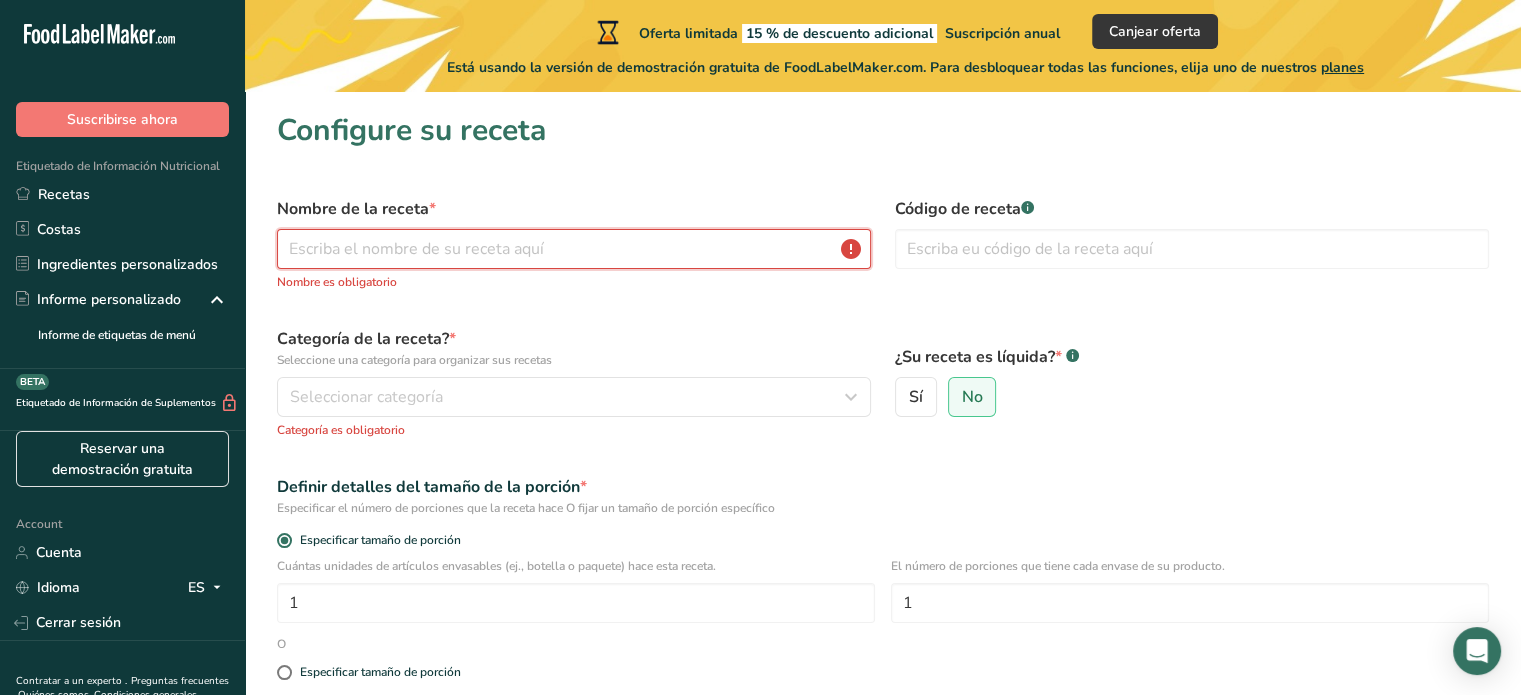 click at bounding box center (574, 249) 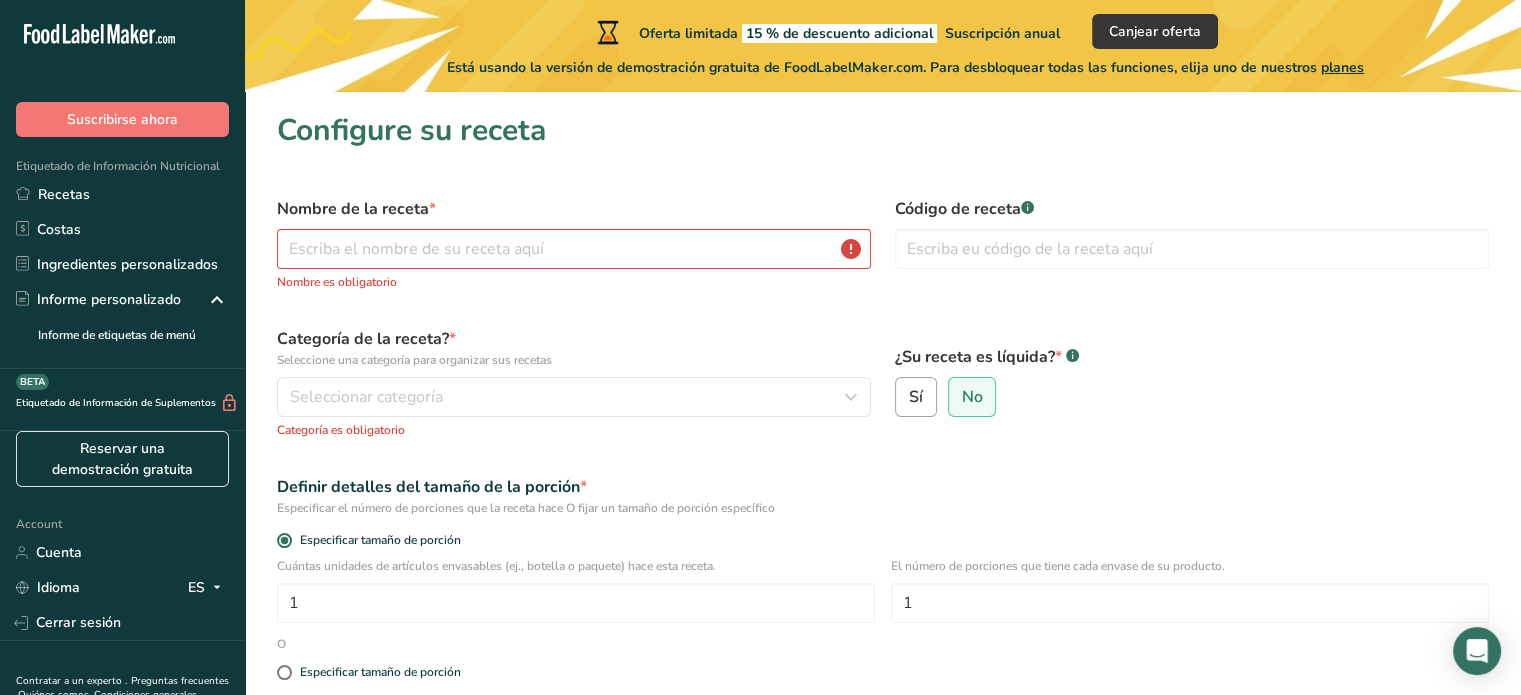 click on "Sí" at bounding box center [916, 397] 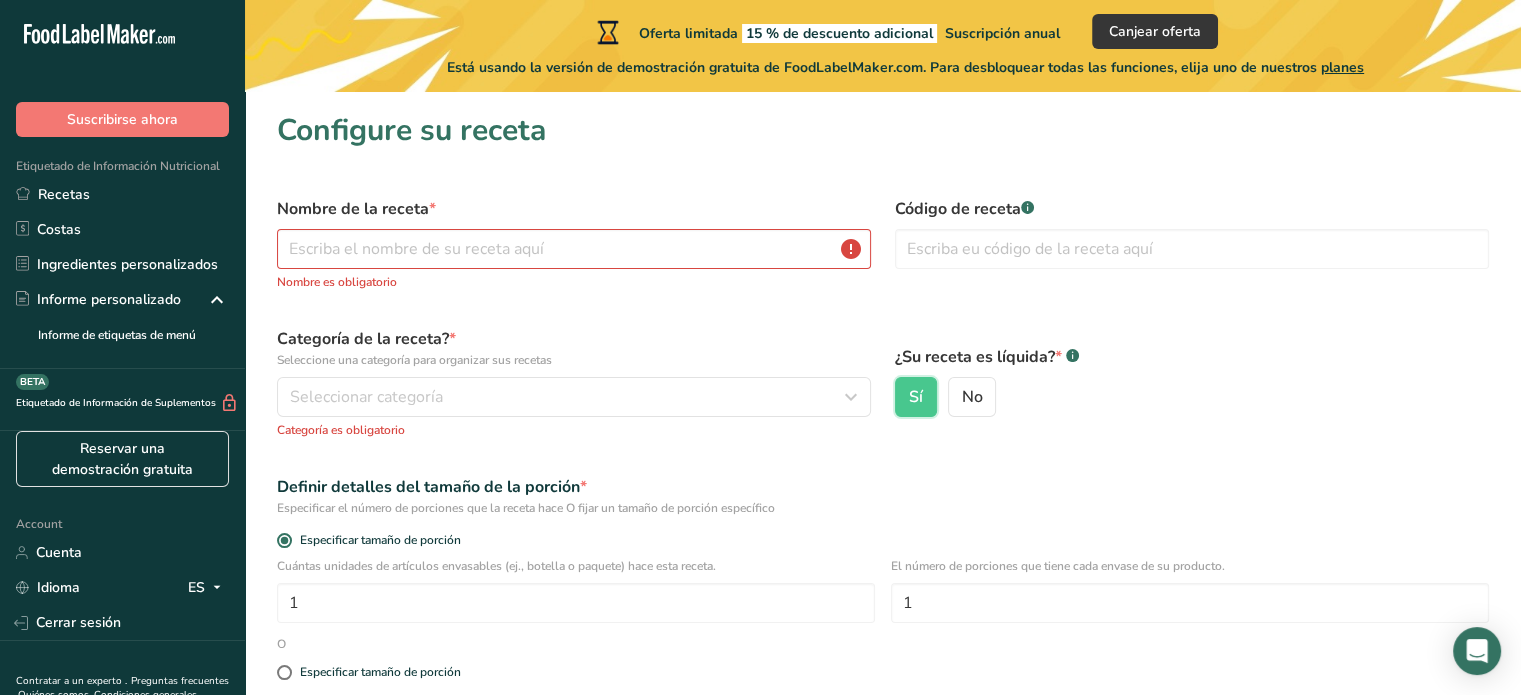 scroll, scrollTop: 300, scrollLeft: 0, axis: vertical 